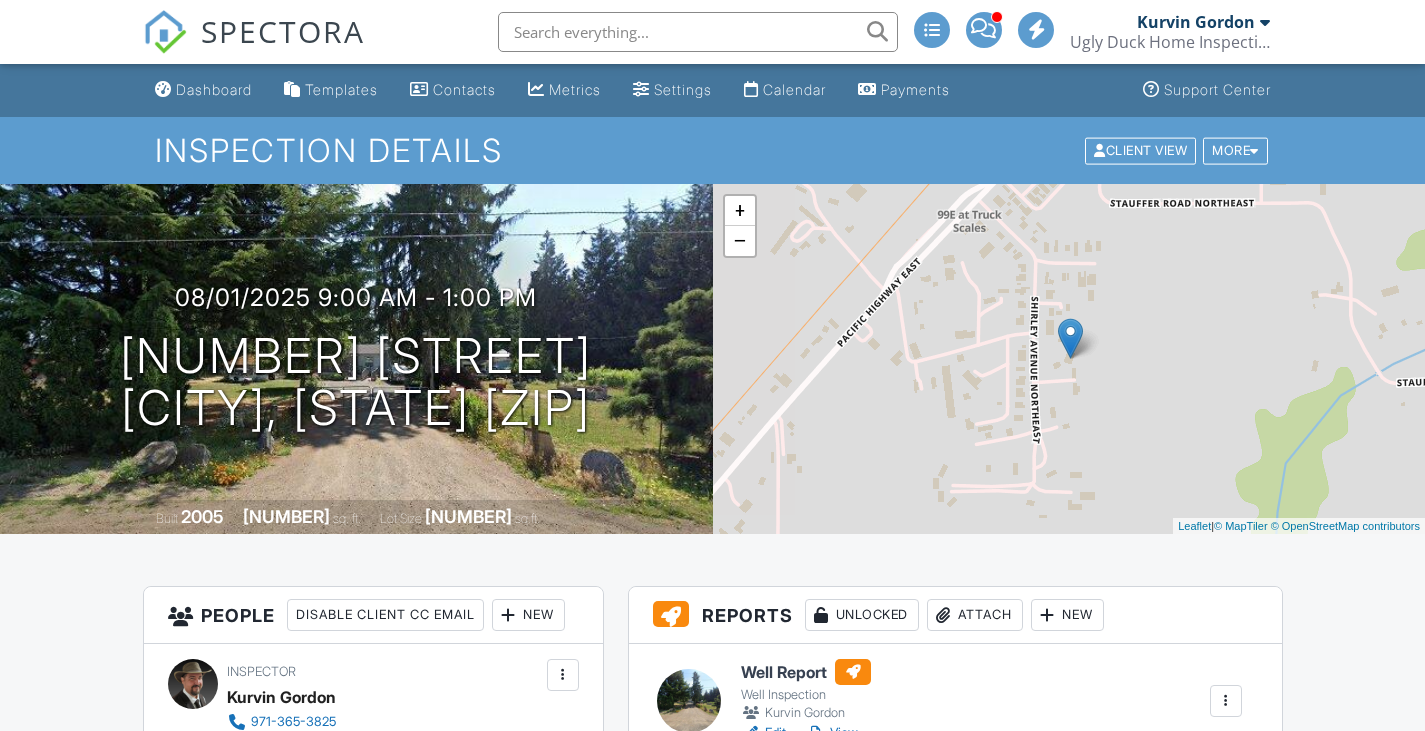 scroll, scrollTop: 0, scrollLeft: 0, axis: both 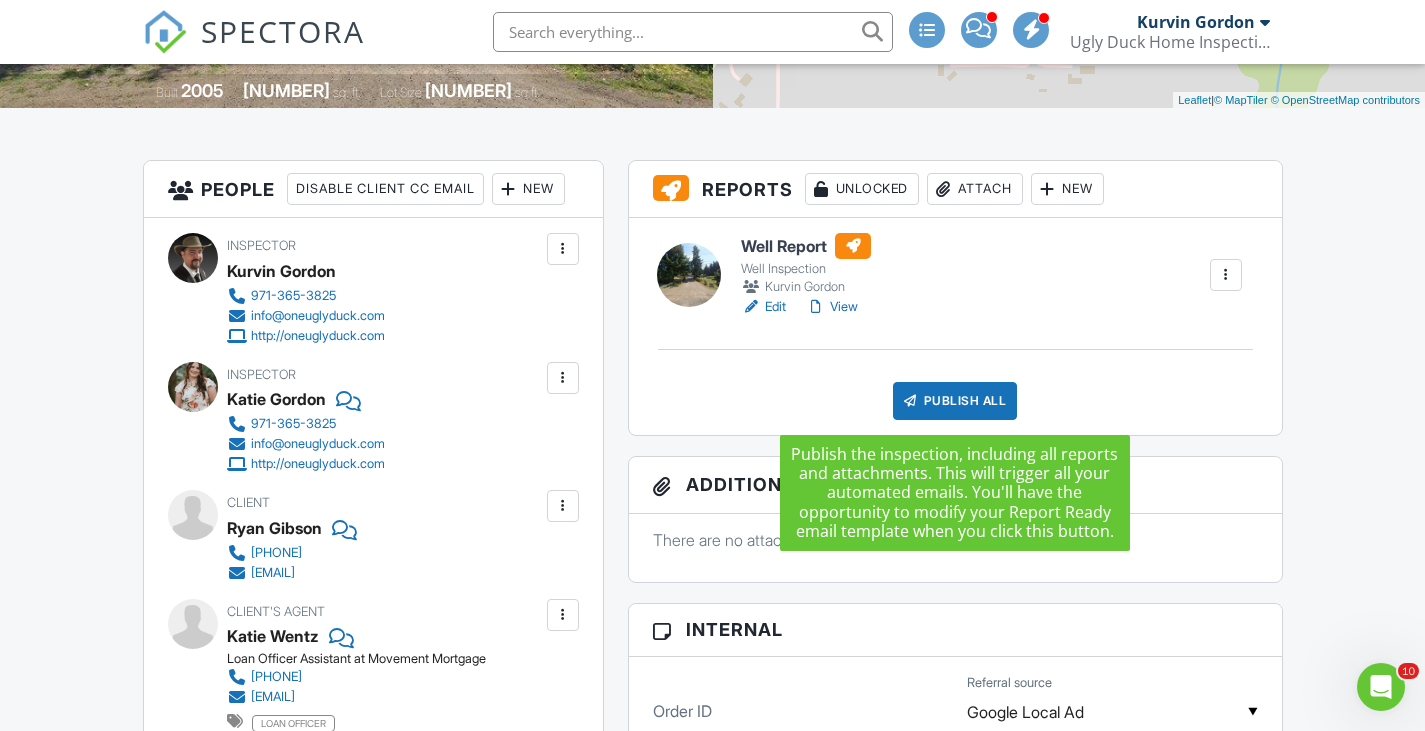 click on "Publish All" at bounding box center (955, 401) 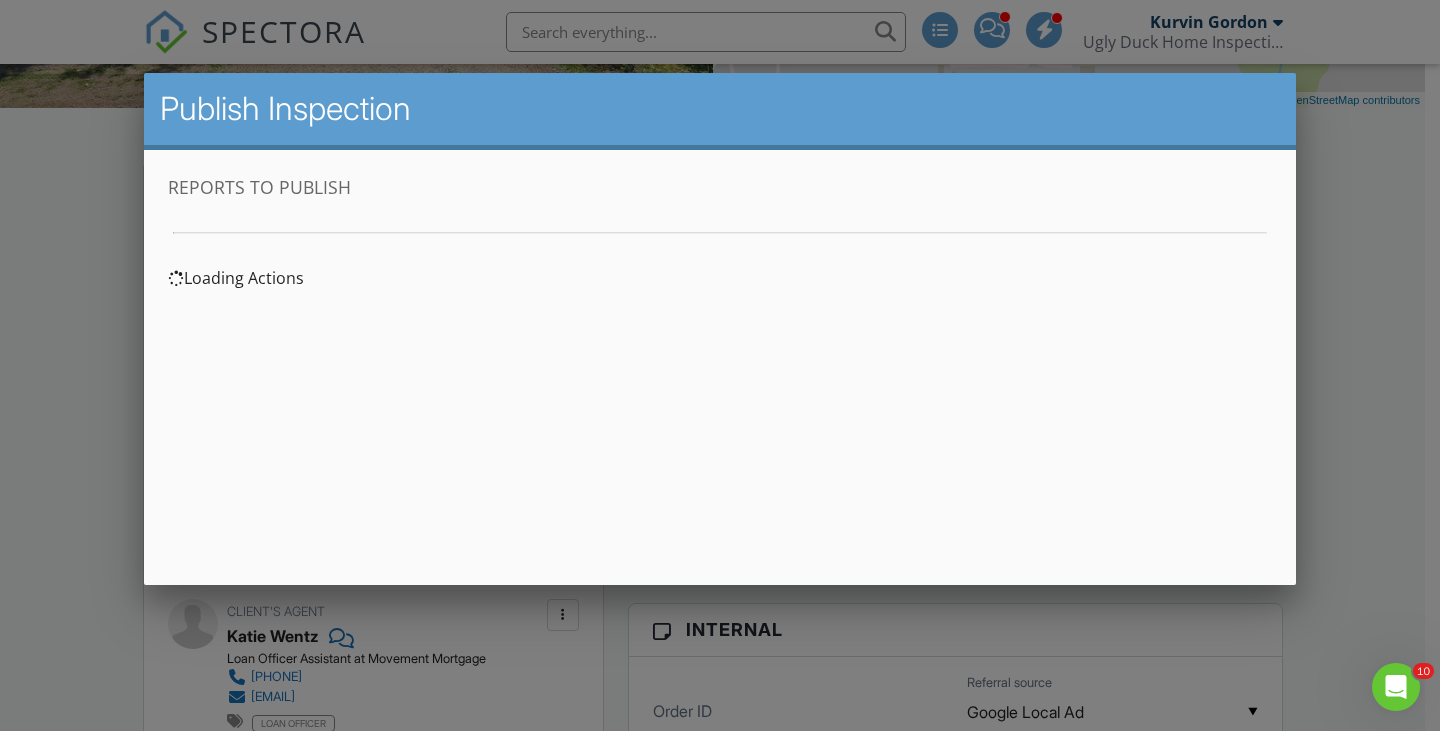scroll, scrollTop: 0, scrollLeft: 0, axis: both 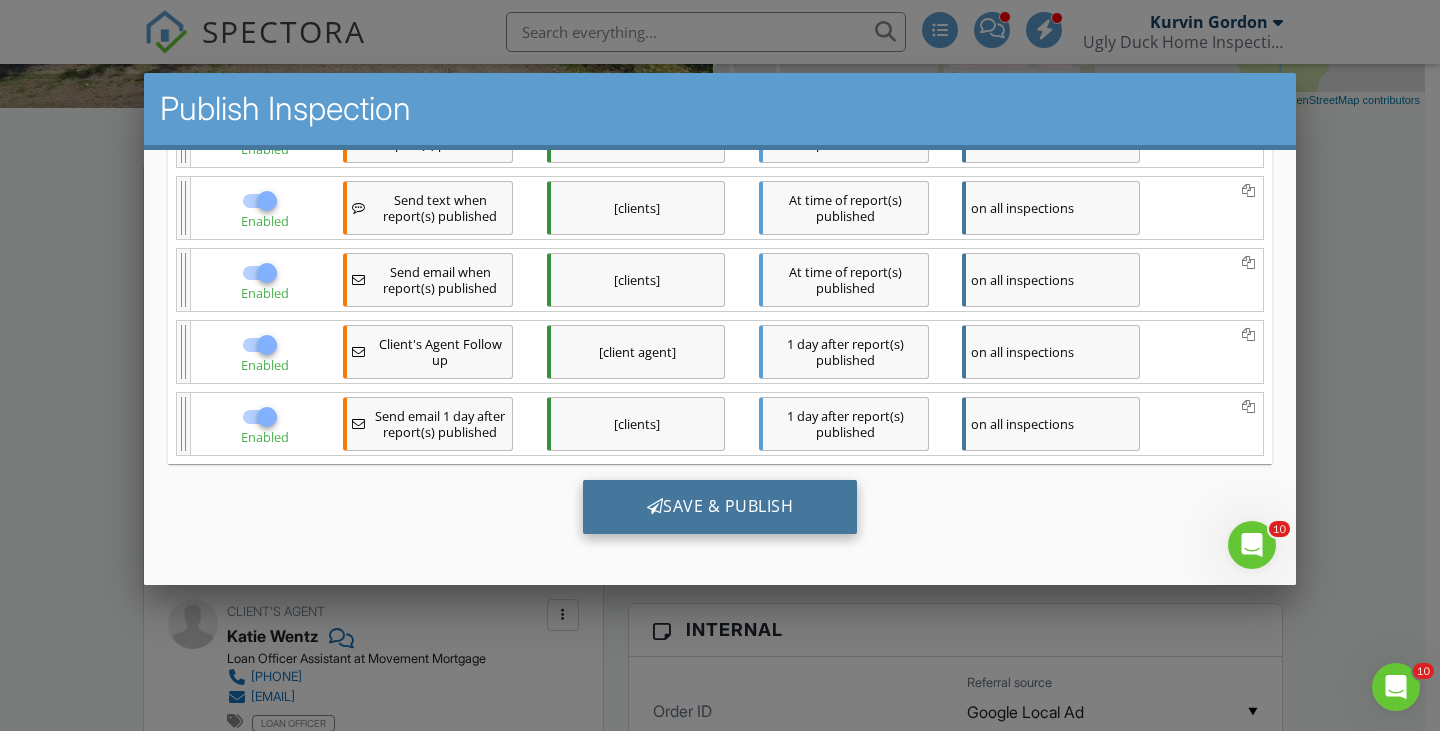 click on "Save & Publish" at bounding box center [720, 507] 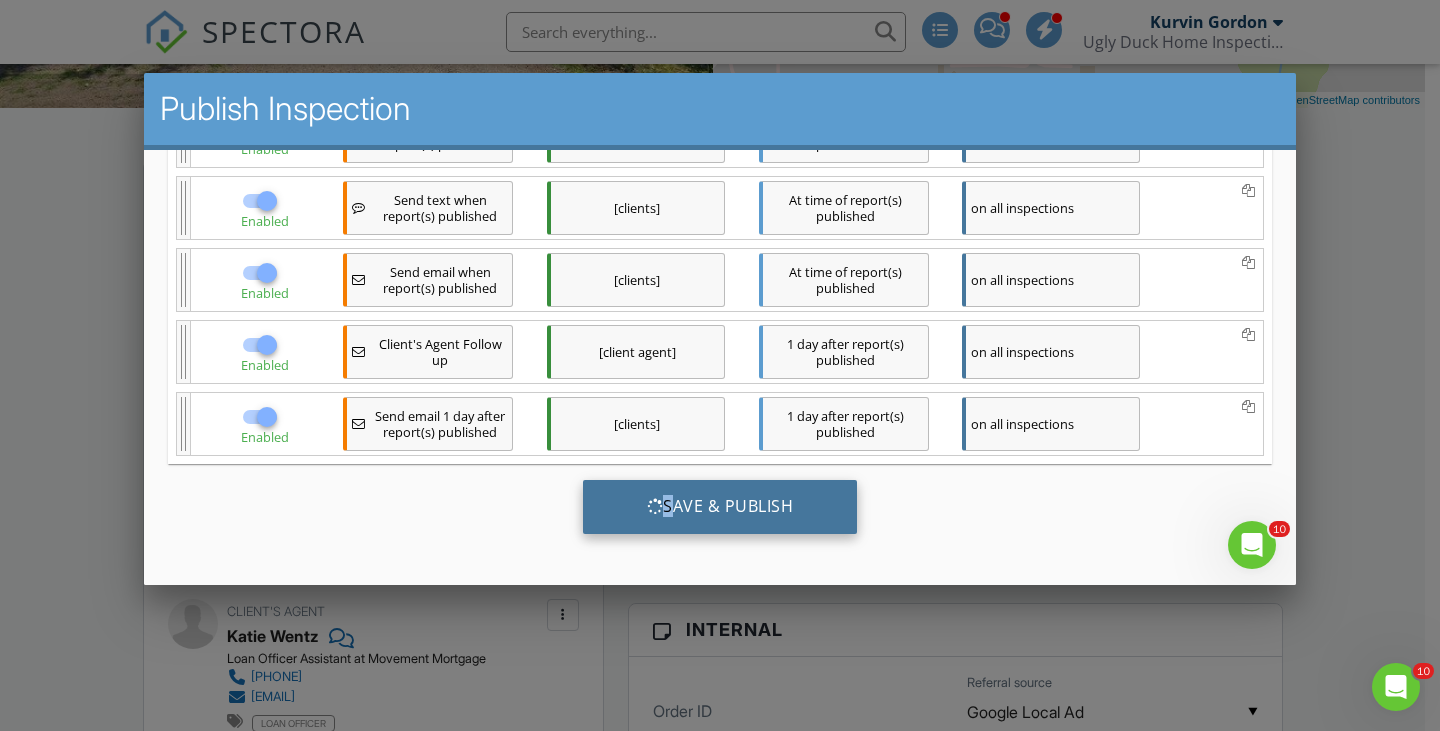 click on "Save & Publish" at bounding box center [720, 507] 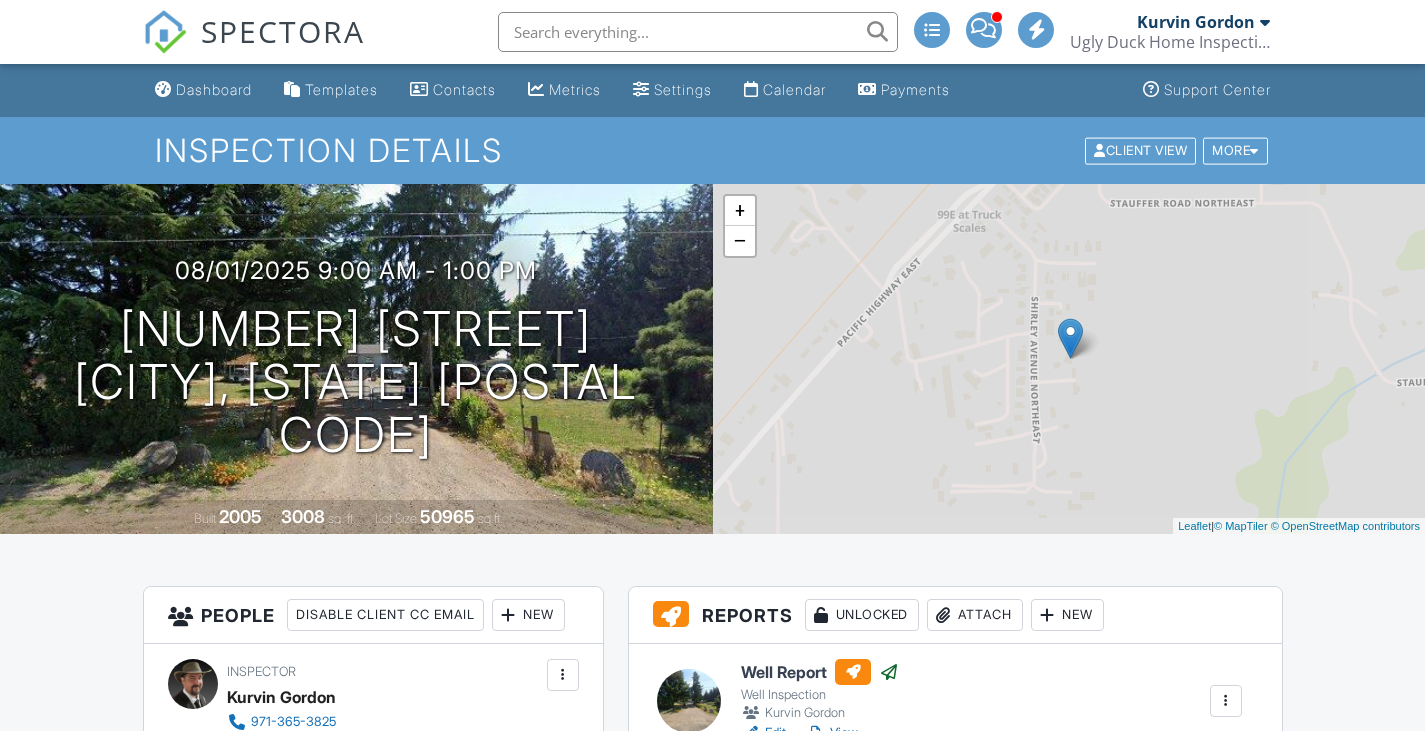 scroll, scrollTop: 0, scrollLeft: 0, axis: both 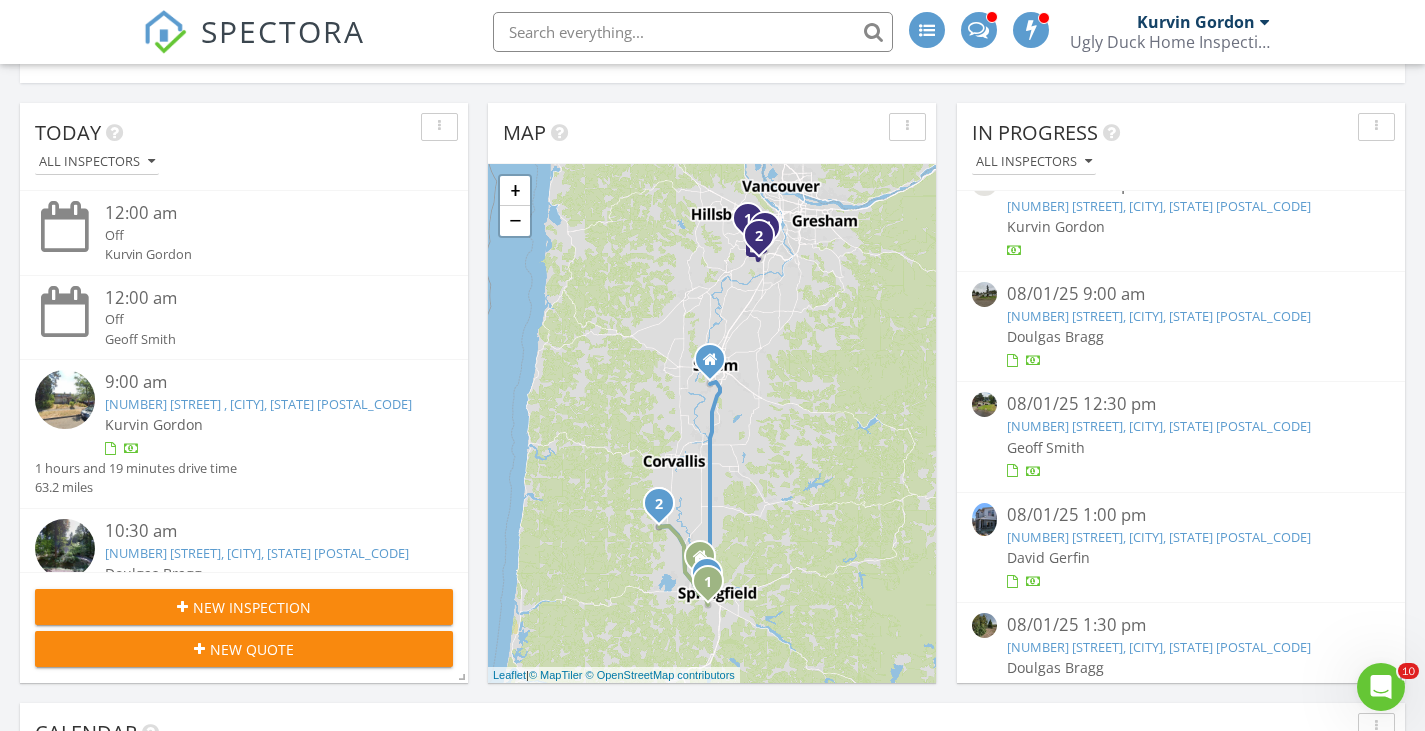 click on "540 17th Ave, Sweet Home, OR 97386" at bounding box center [1159, 316] 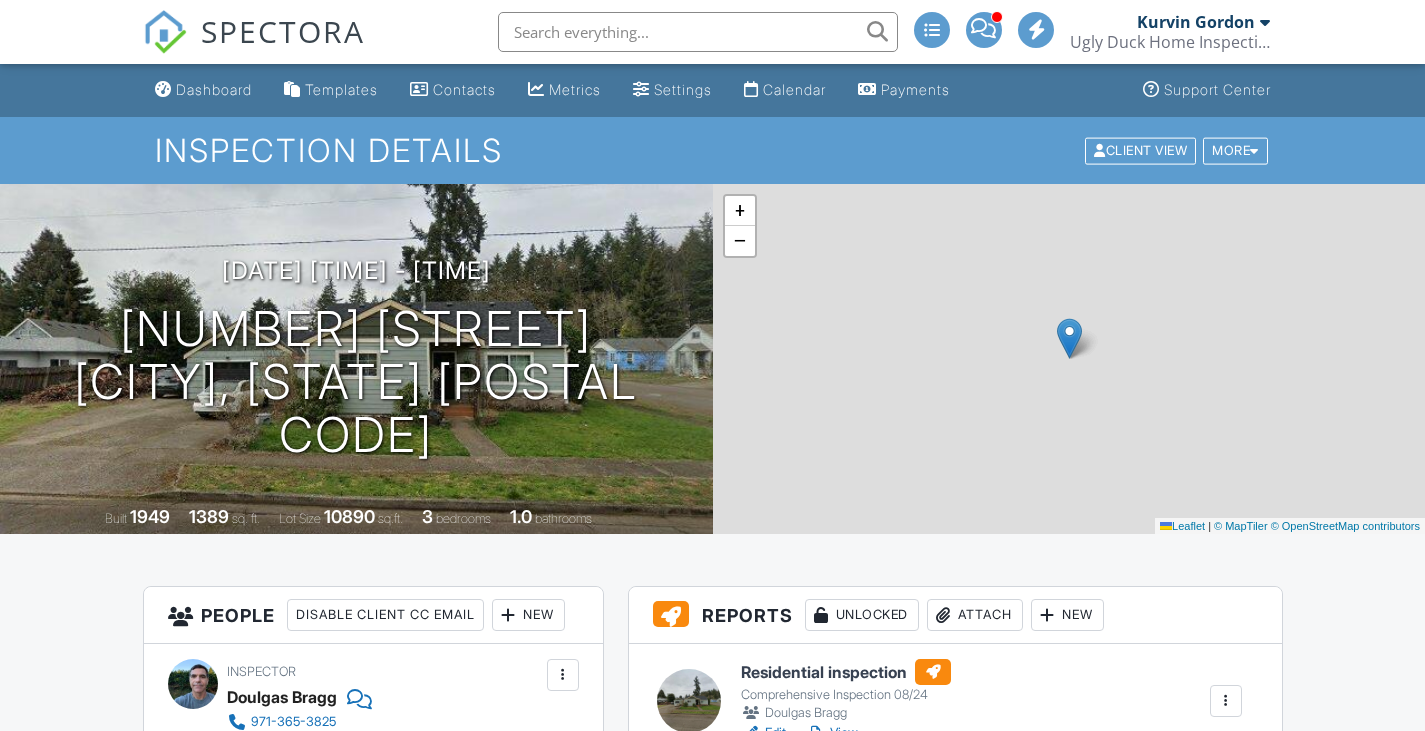 scroll, scrollTop: 0, scrollLeft: 0, axis: both 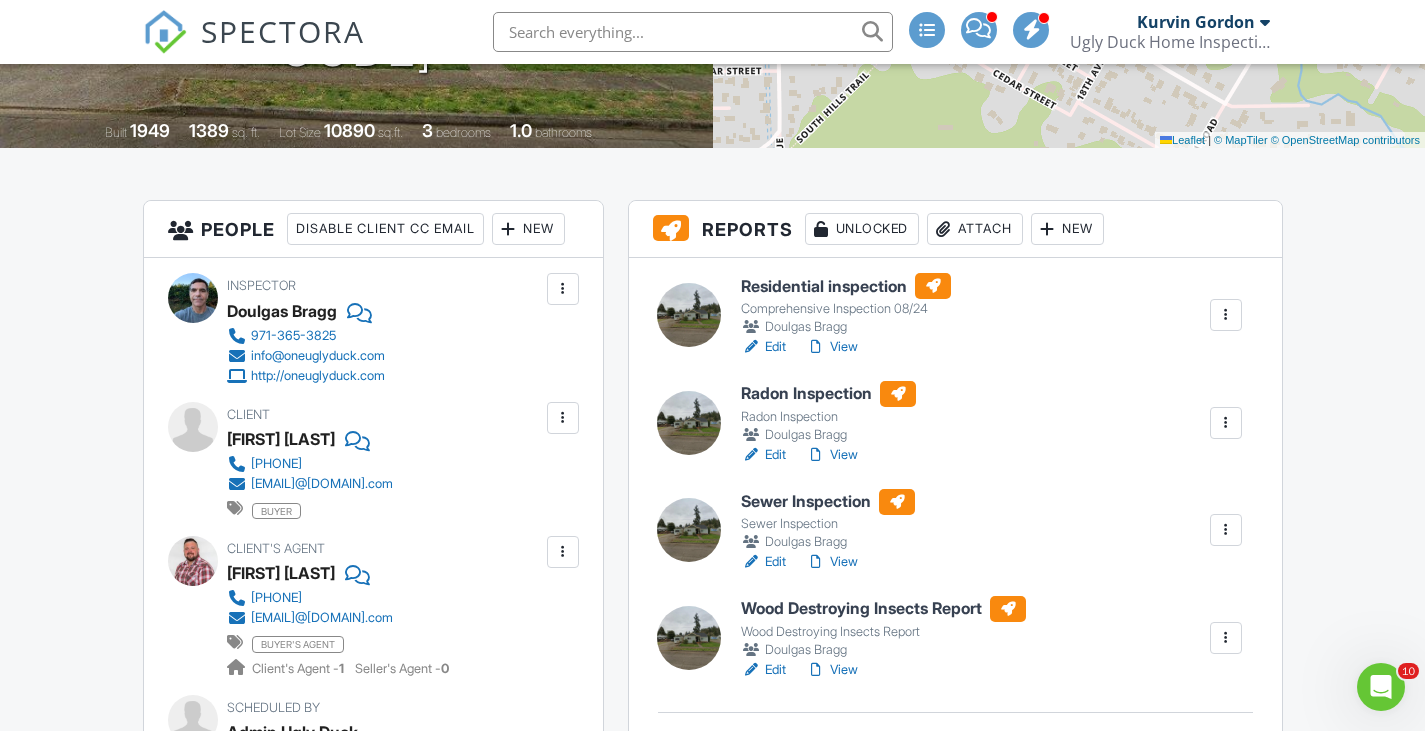 click on "Wood Destroying Insects Report" at bounding box center [883, 609] 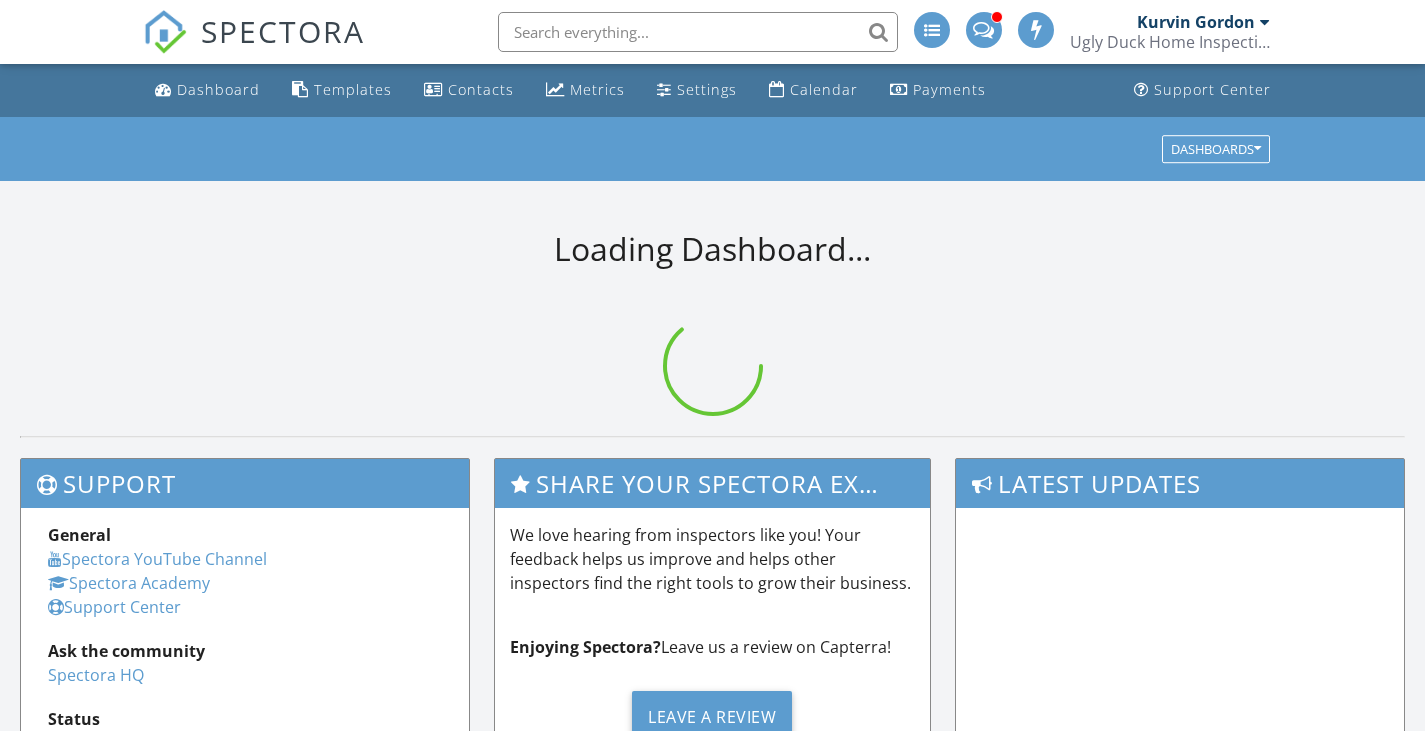 scroll, scrollTop: 0, scrollLeft: 0, axis: both 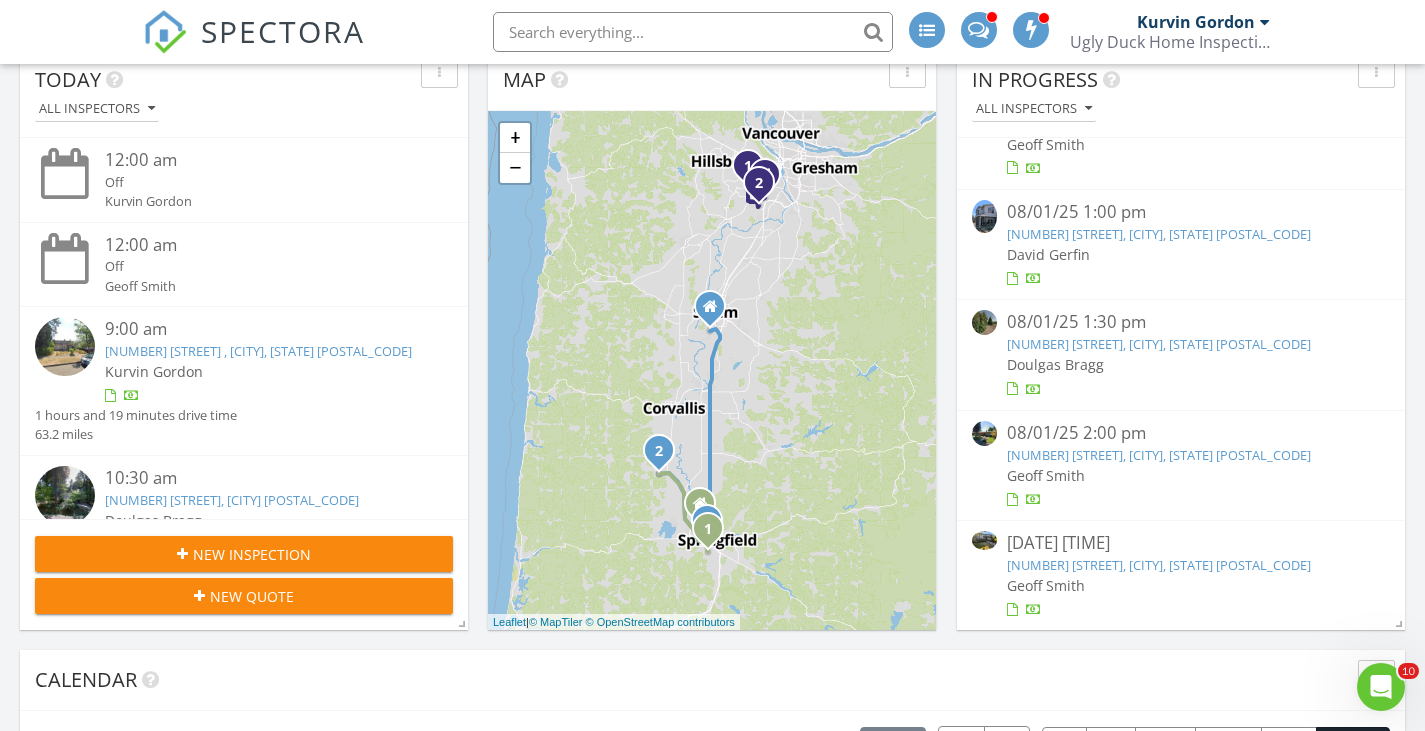 click on "25543 Coon Rd, Monroe, OR 97456" at bounding box center [1159, 344] 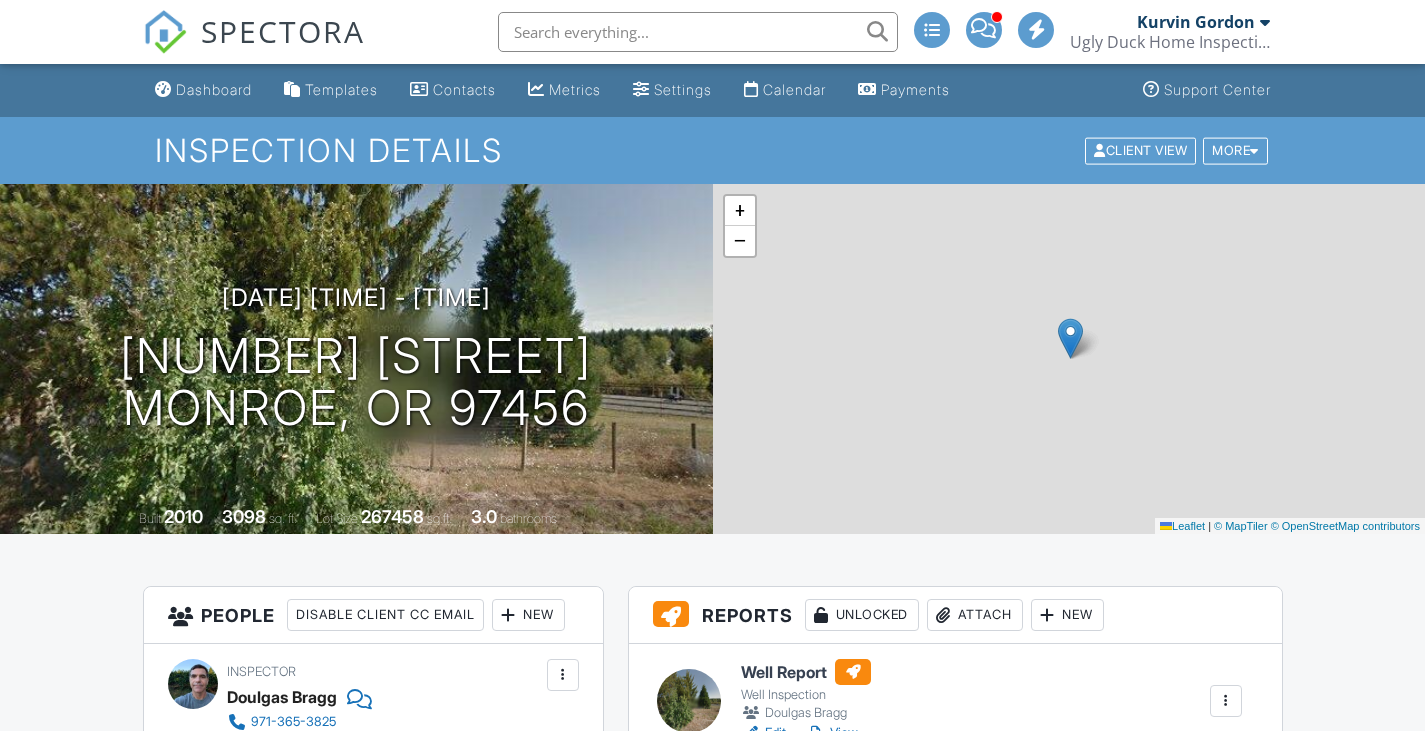 scroll, scrollTop: 0, scrollLeft: 0, axis: both 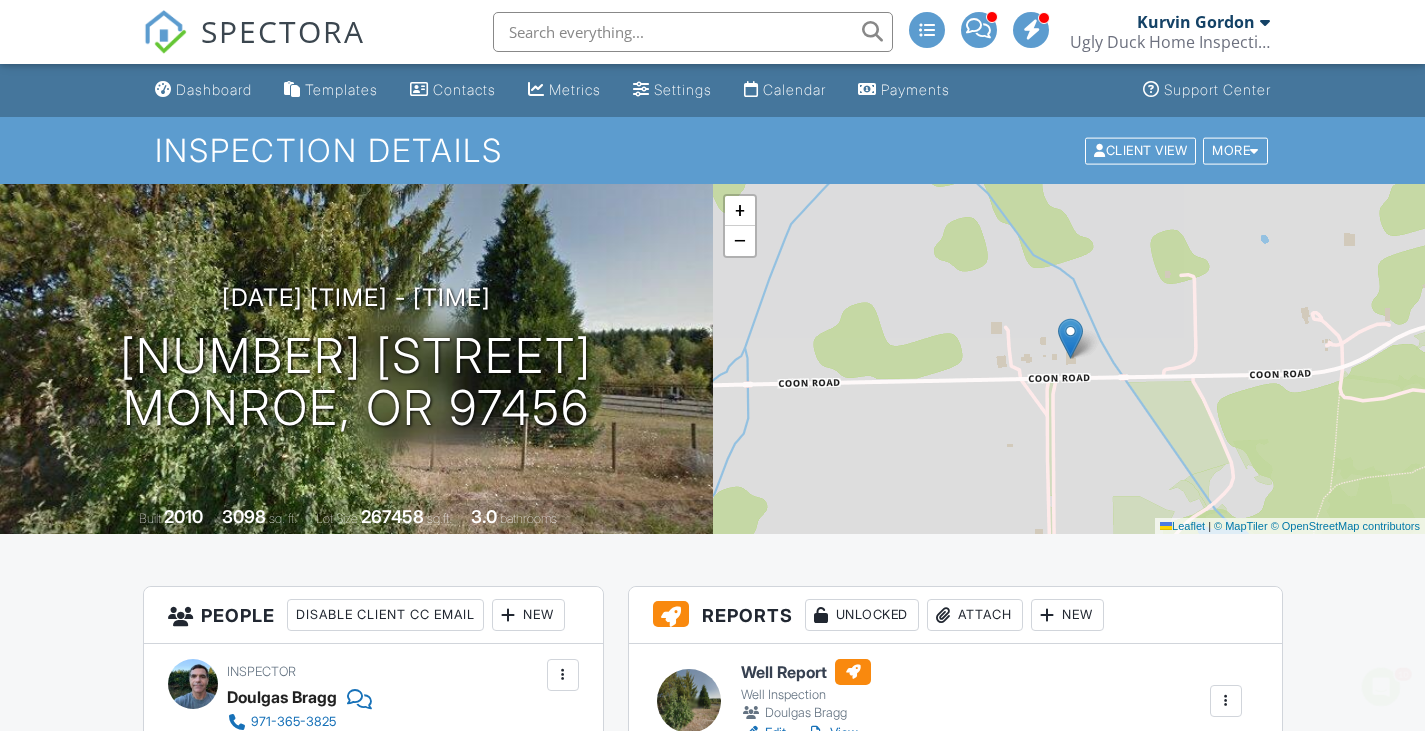 drag, startPoint x: 1435, startPoint y: 114, endPoint x: 1439, endPoint y: 46, distance: 68.117546 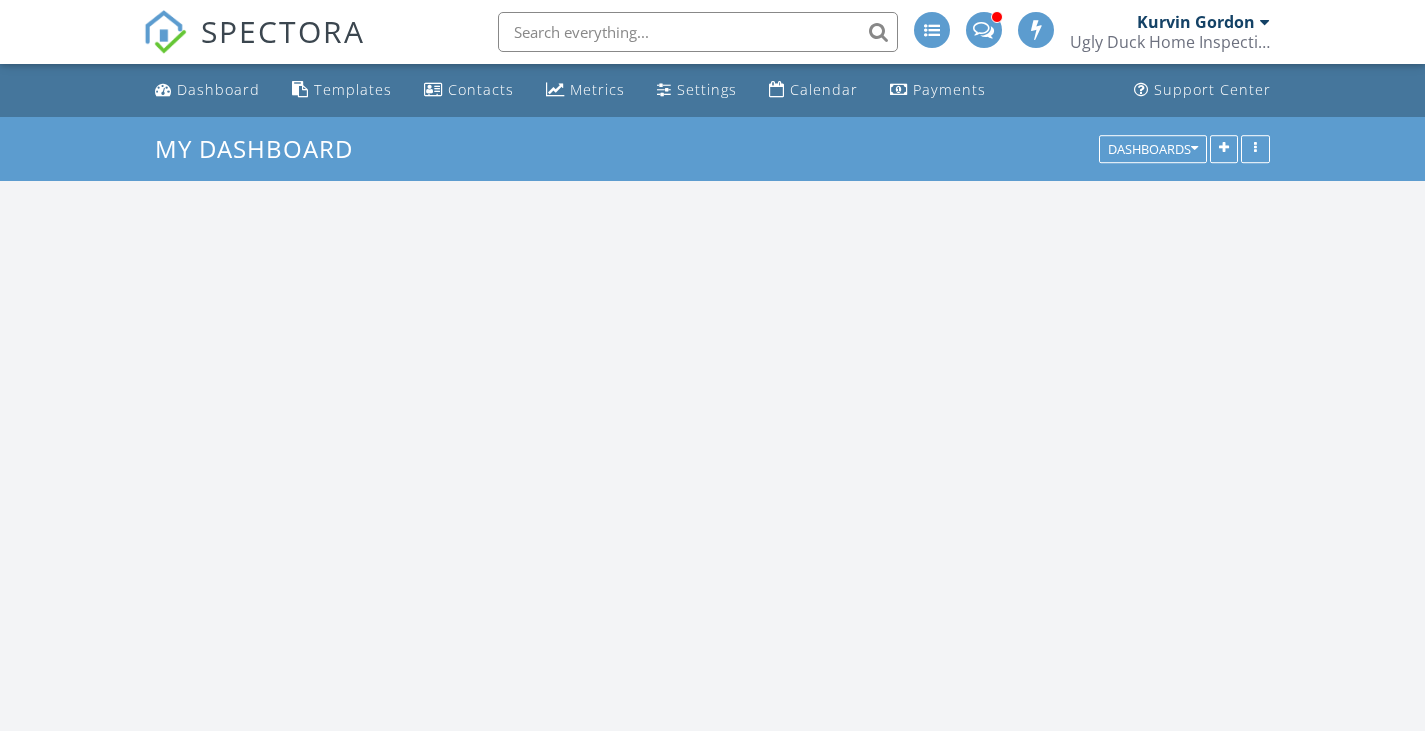 scroll, scrollTop: 0, scrollLeft: 0, axis: both 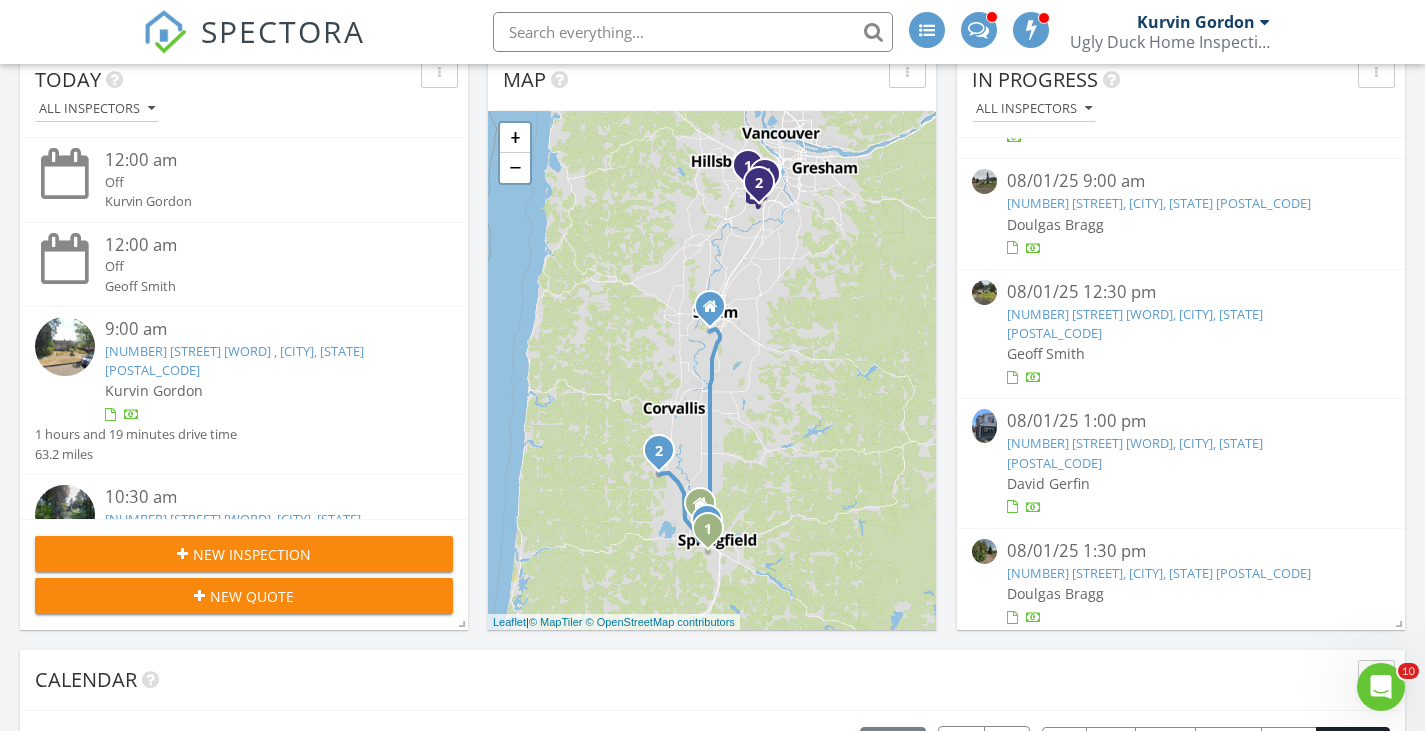 click on "540 17th Ave, Sweet Home, OR 97386" at bounding box center [1159, 203] 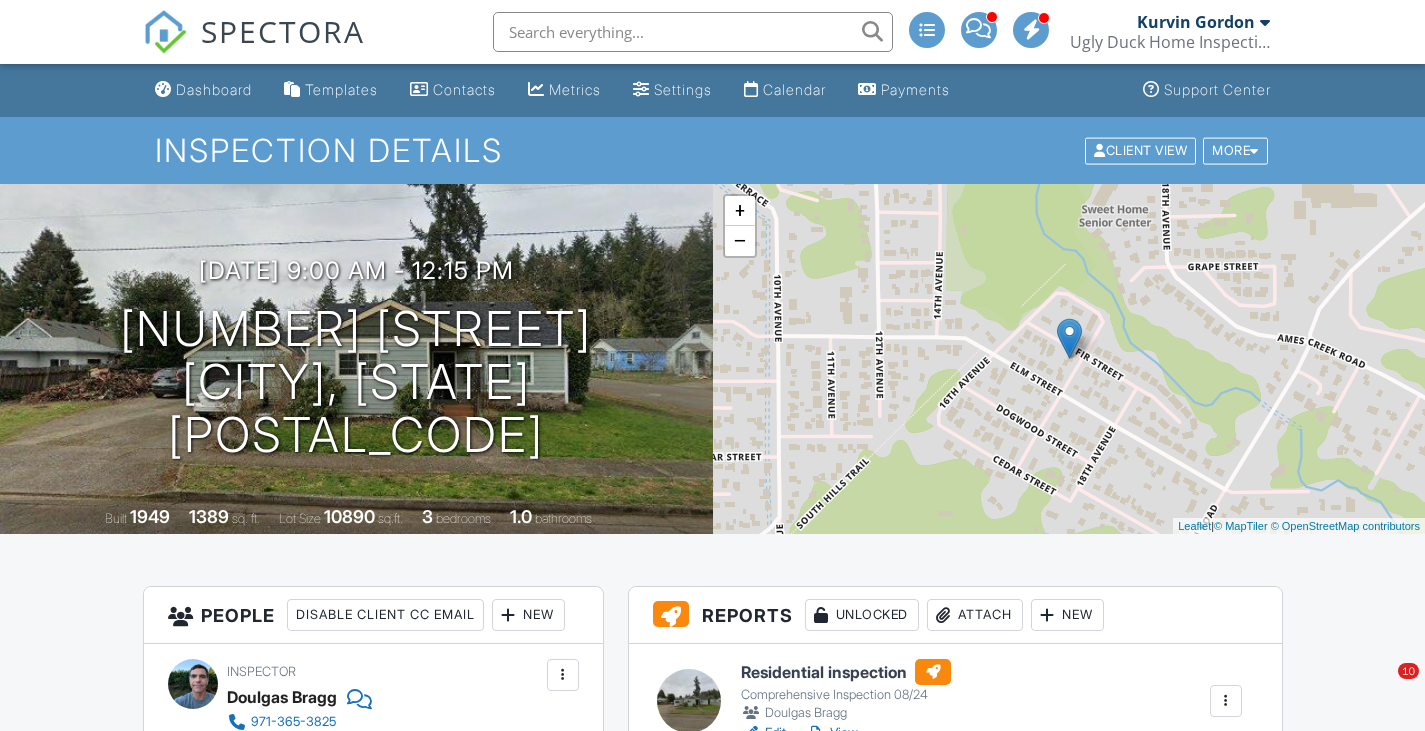 scroll, scrollTop: 0, scrollLeft: 0, axis: both 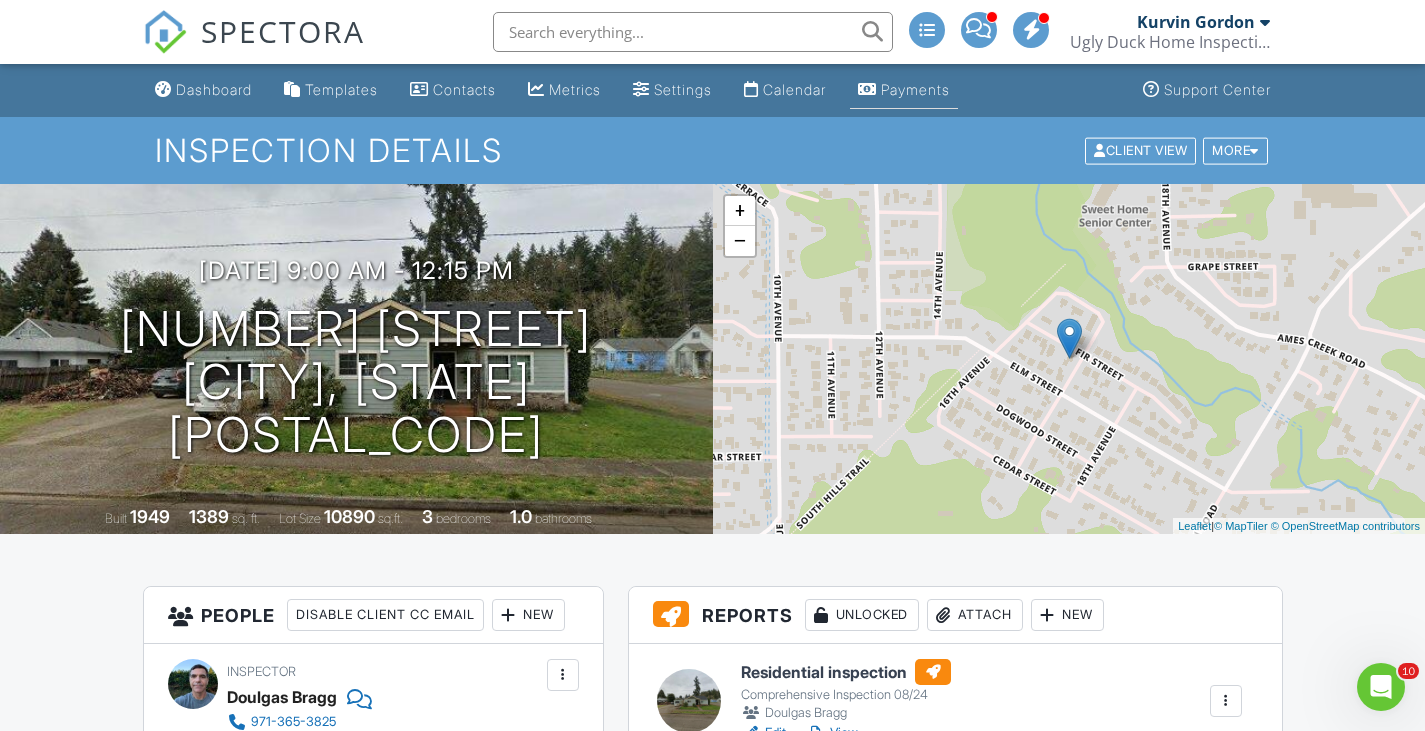 click on "Payments" at bounding box center (915, 89) 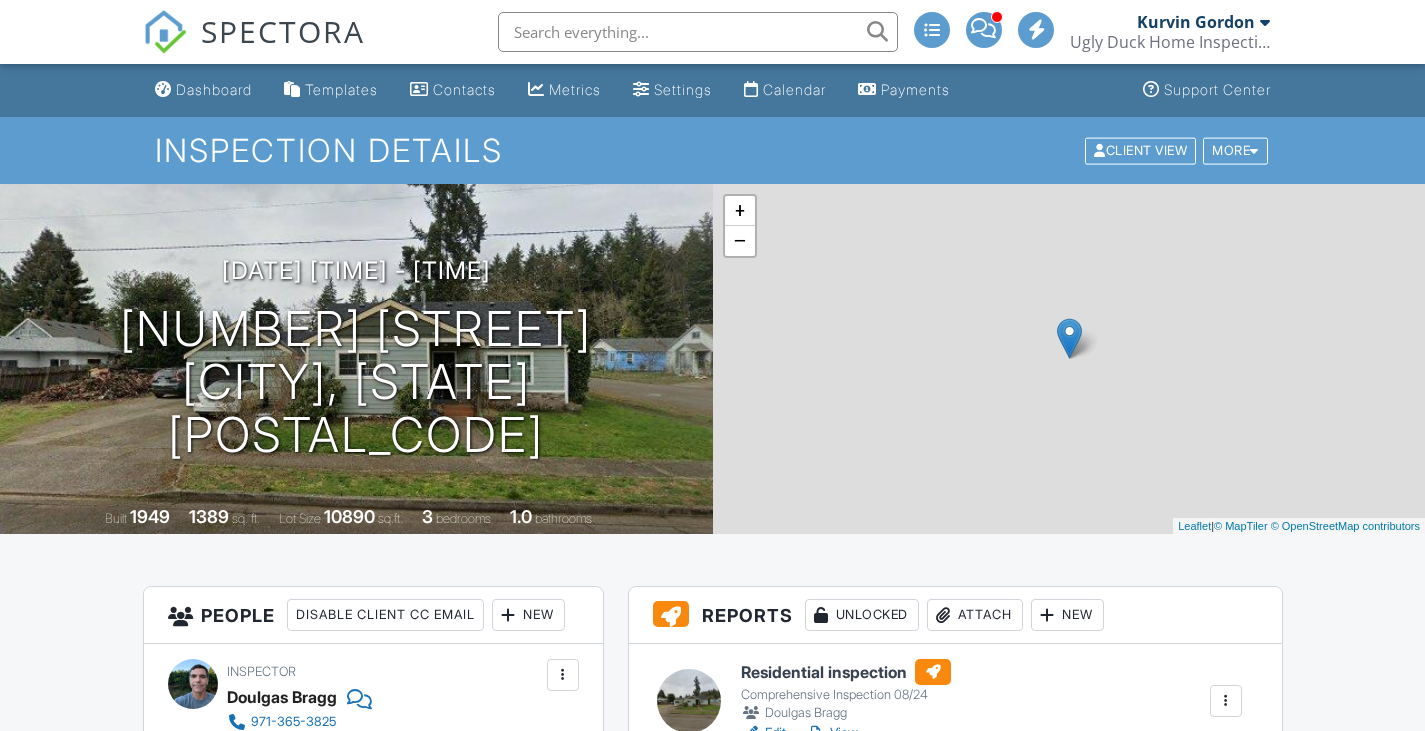 scroll, scrollTop: 0, scrollLeft: 0, axis: both 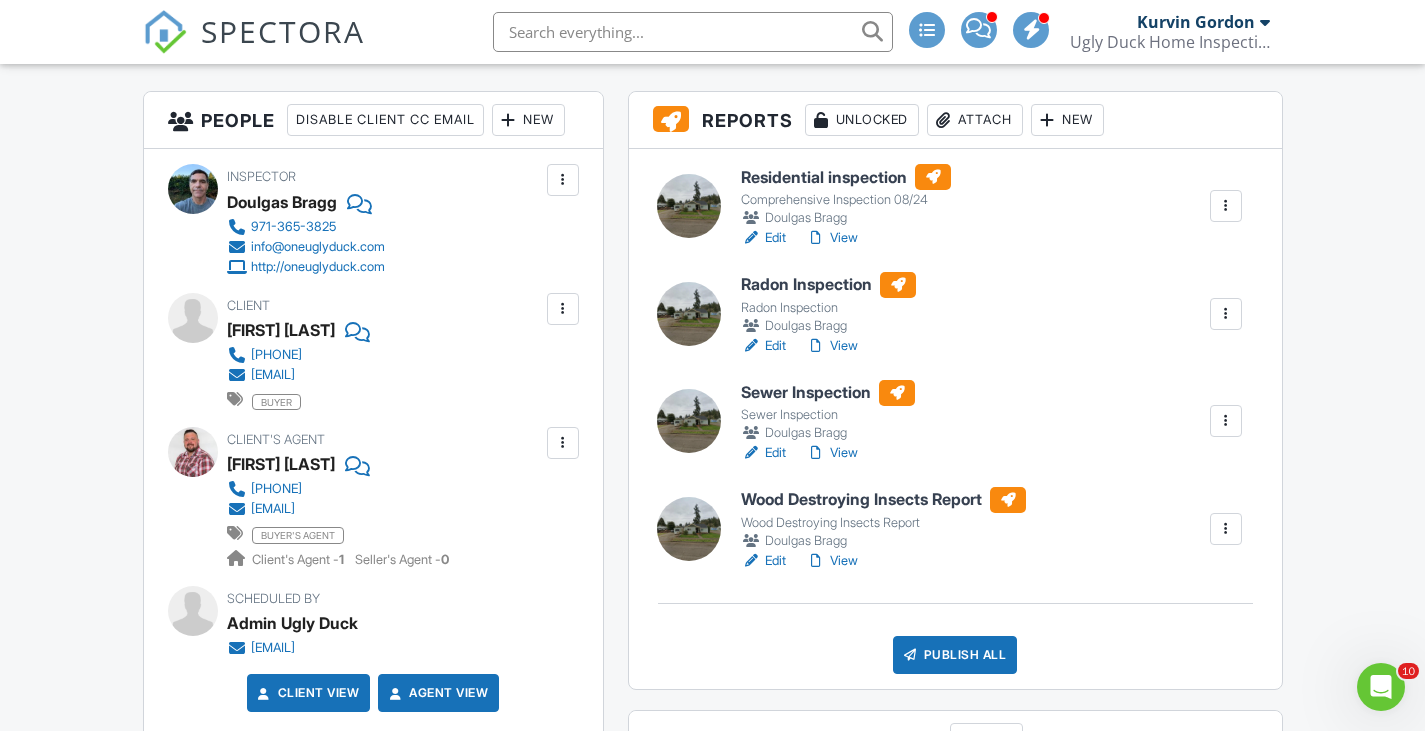 drag, startPoint x: 1432, startPoint y: 105, endPoint x: 1426, endPoint y: 178, distance: 73.24616 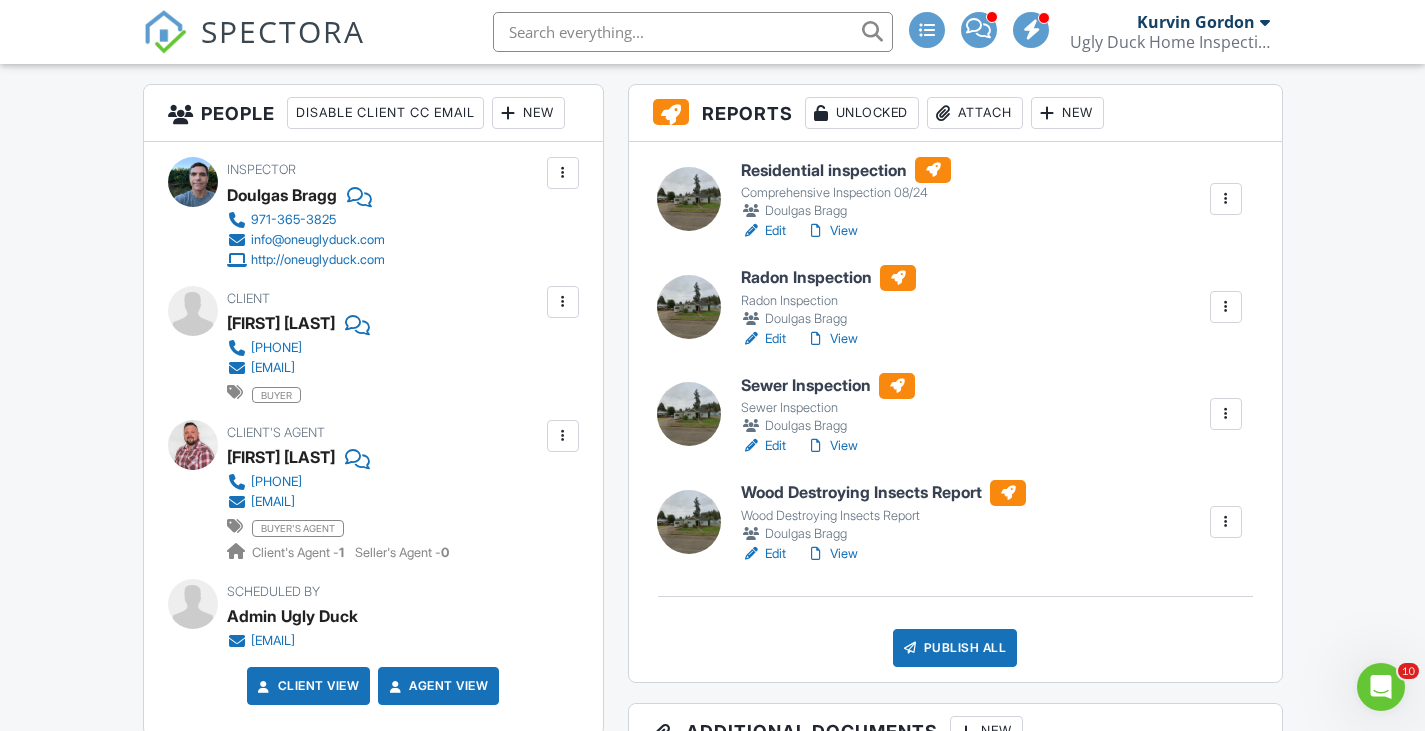 click on "Residential inspection" at bounding box center (846, 170) 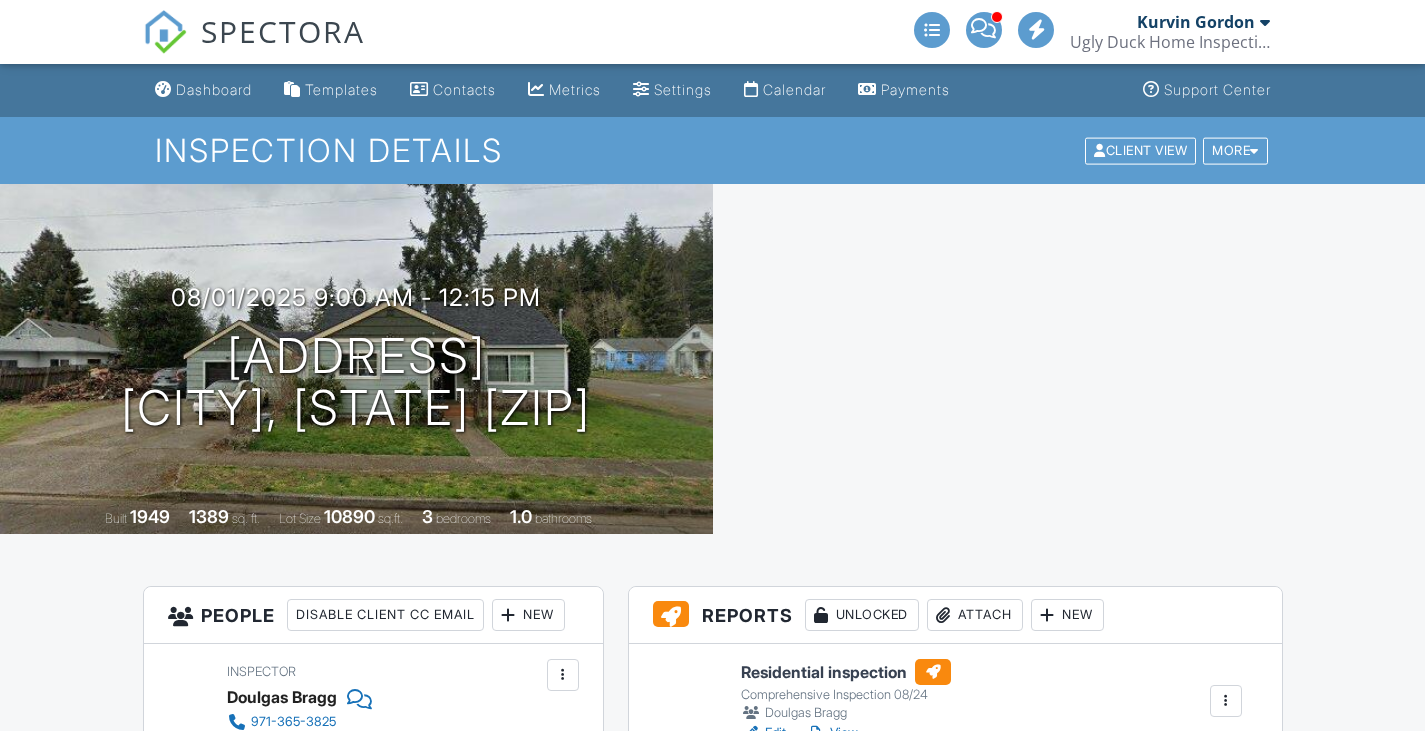 scroll, scrollTop: 0, scrollLeft: 0, axis: both 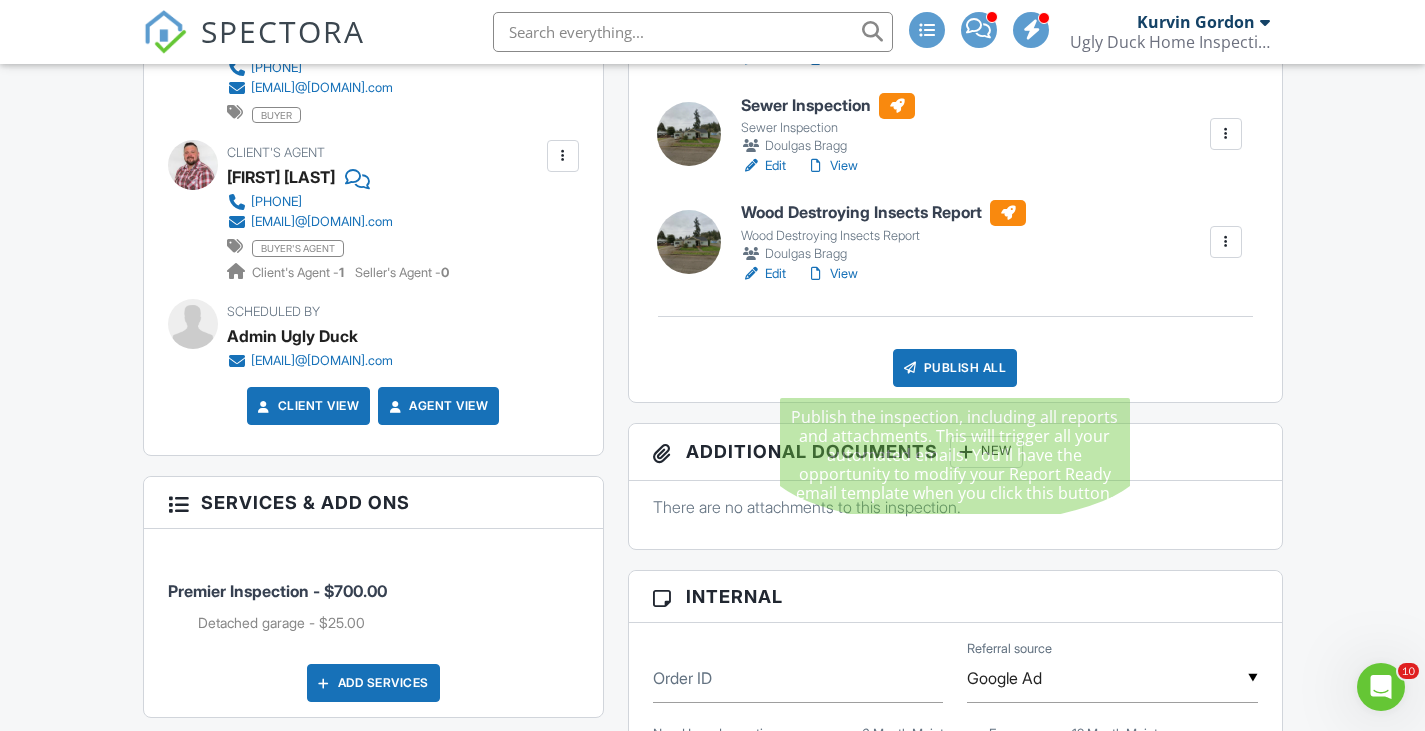 click on "Publish All" at bounding box center (955, 368) 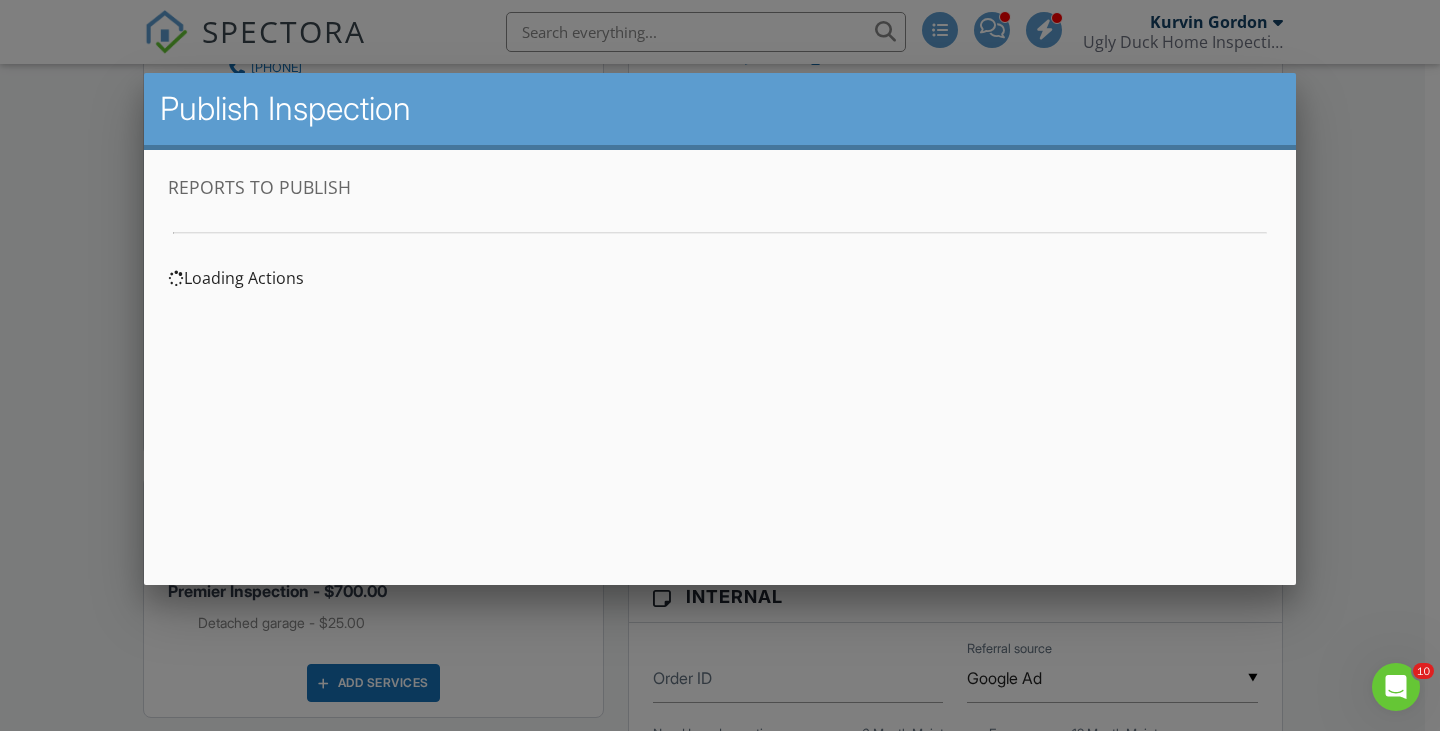scroll, scrollTop: 0, scrollLeft: 0, axis: both 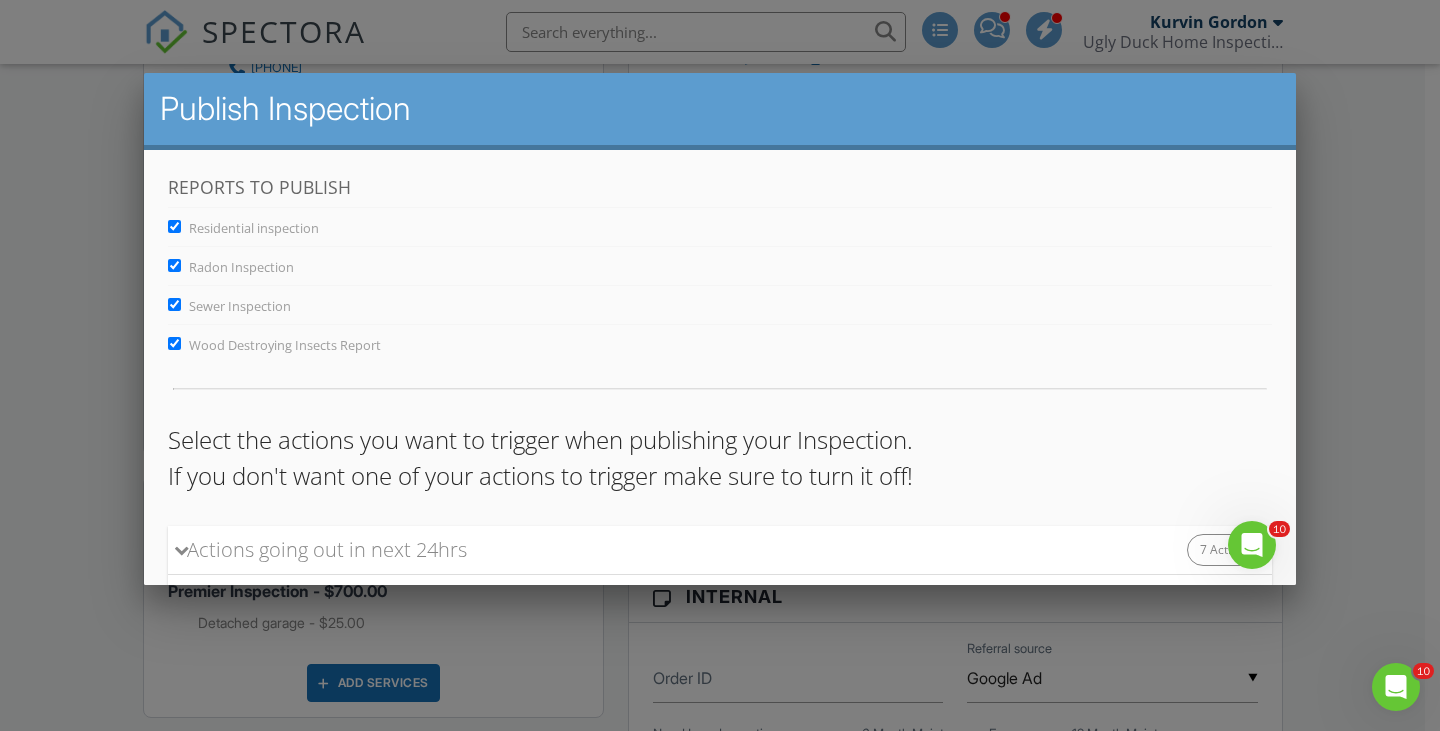 click on "Radon Inspection" at bounding box center [720, 262] 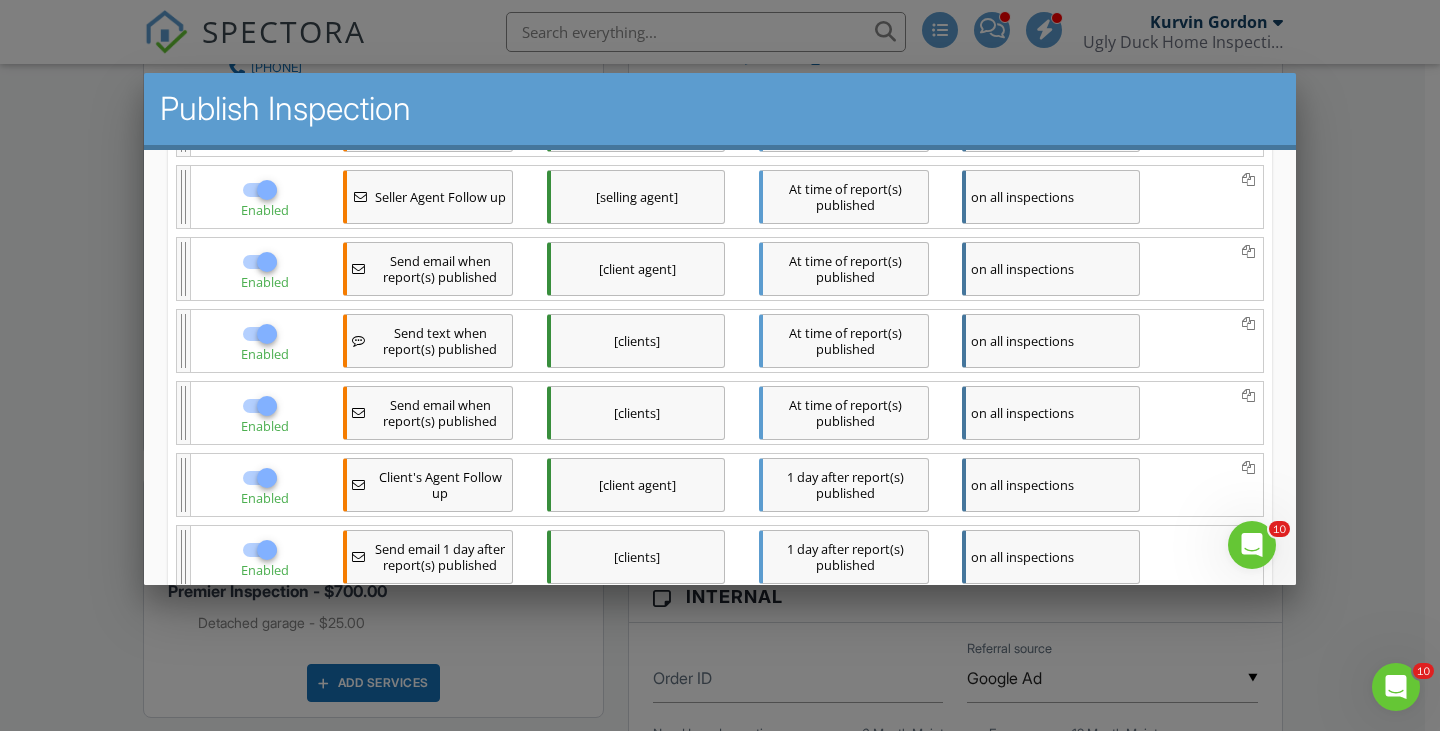 scroll, scrollTop: 648, scrollLeft: 0, axis: vertical 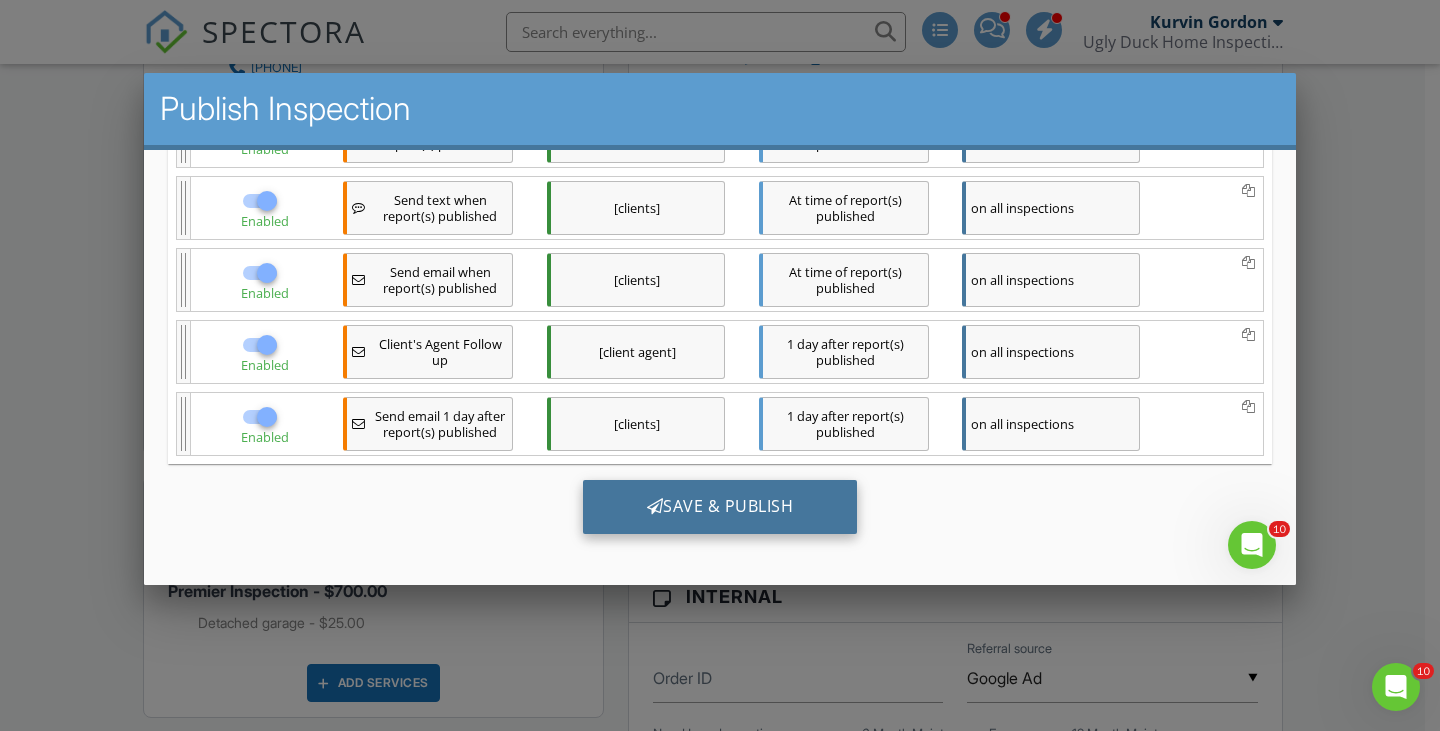 click on "Save & Publish" at bounding box center [720, 507] 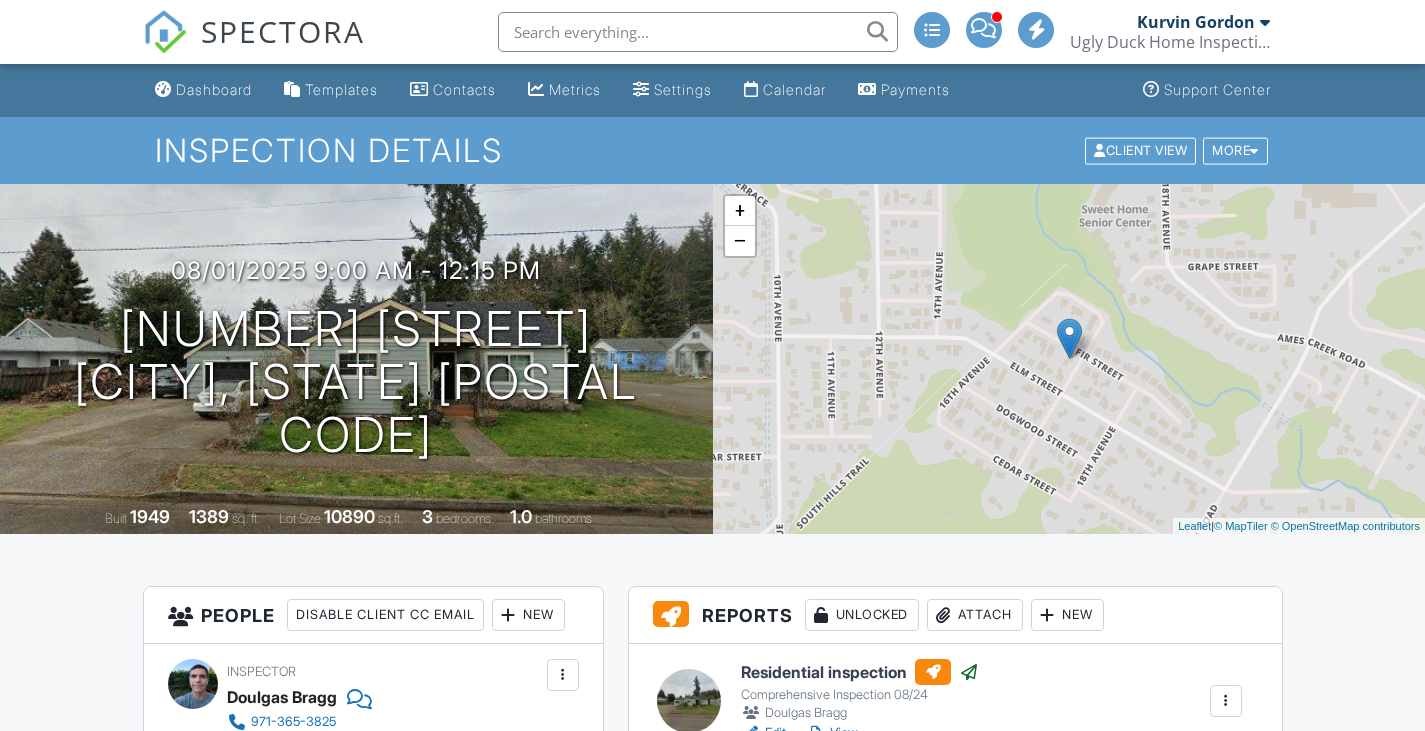 scroll, scrollTop: 0, scrollLeft: 0, axis: both 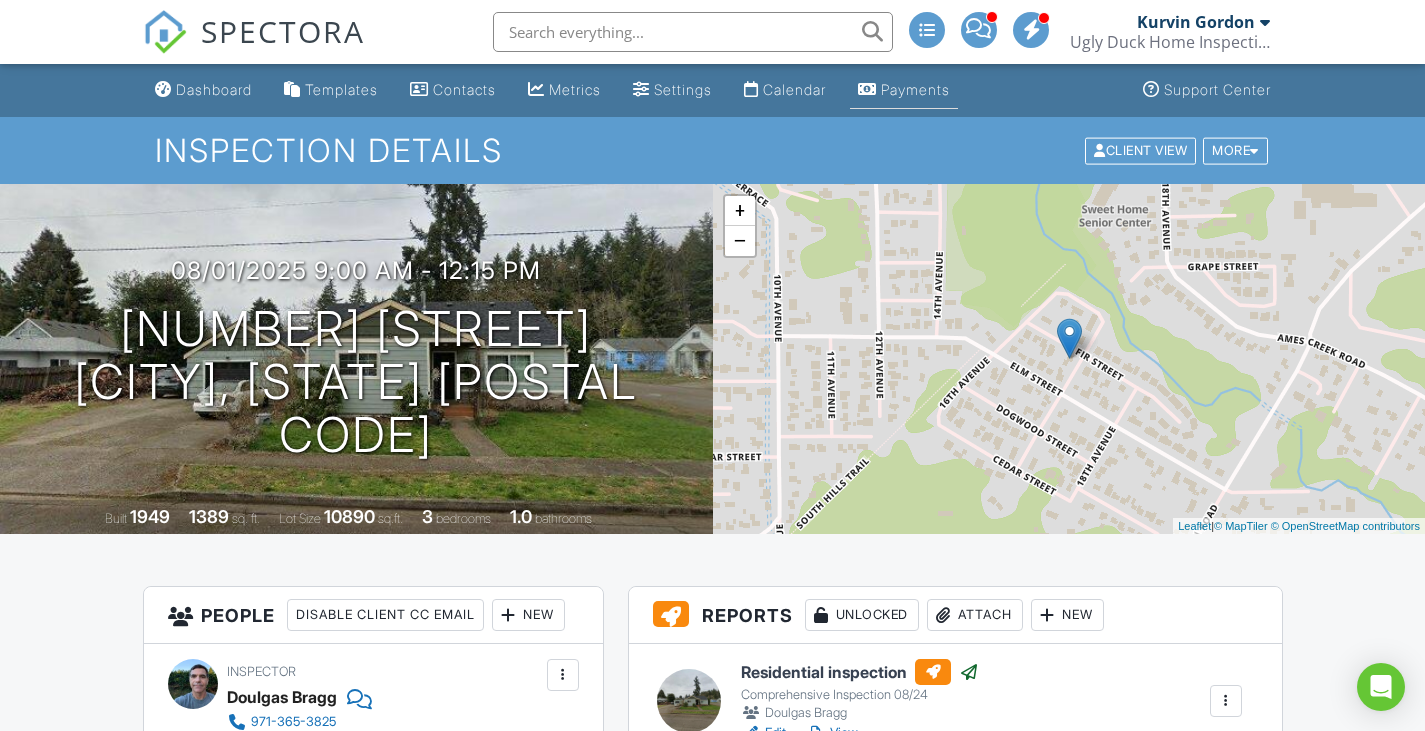 click on "Payments" at bounding box center [904, 90] 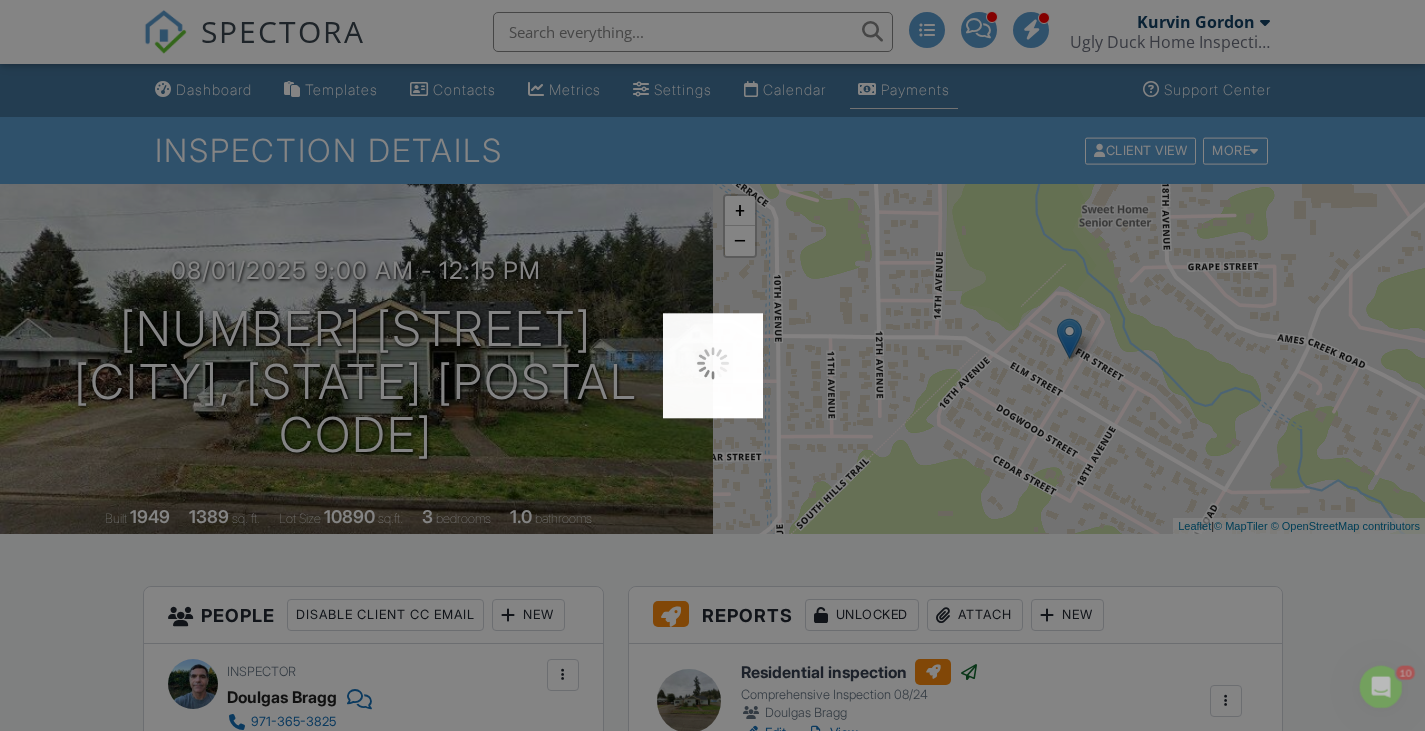 scroll, scrollTop: 0, scrollLeft: 0, axis: both 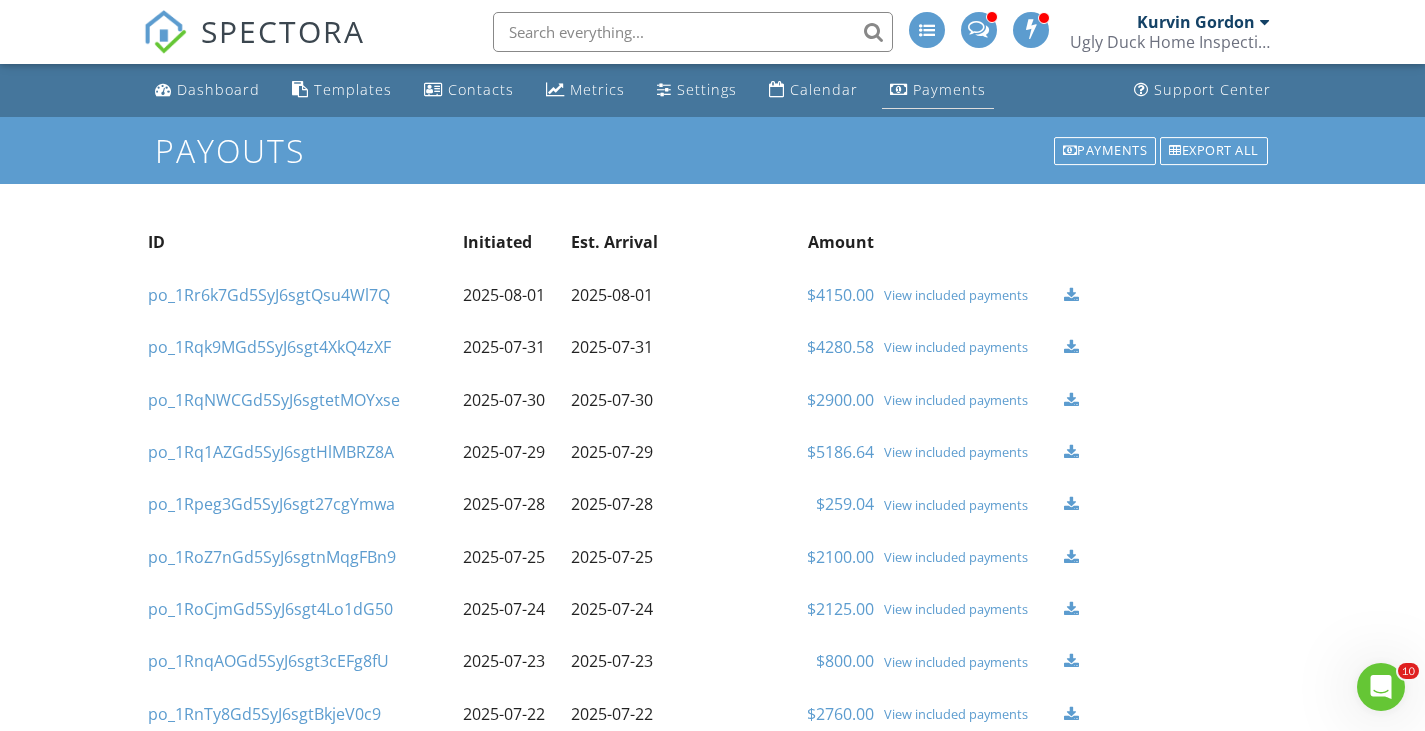 click on "Payments" at bounding box center (938, 90) 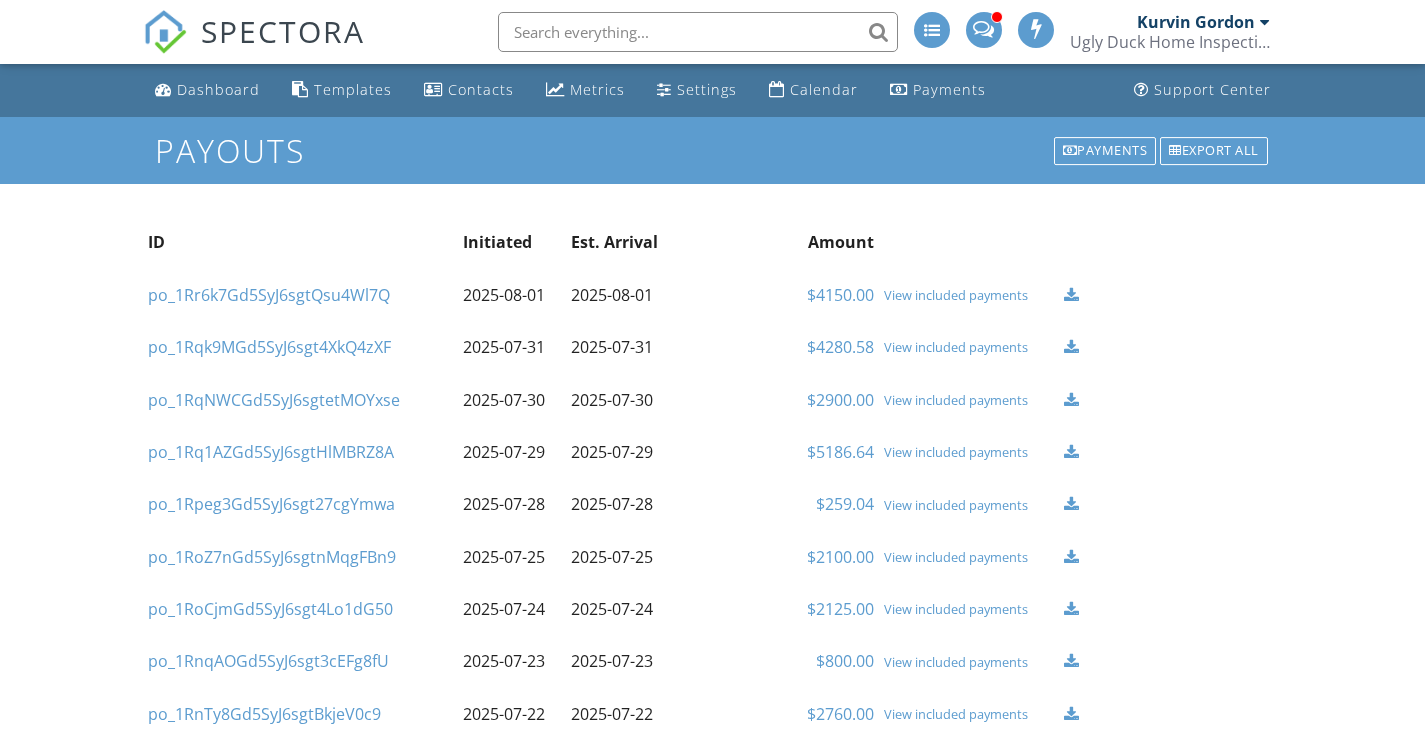 scroll, scrollTop: 0, scrollLeft: 0, axis: both 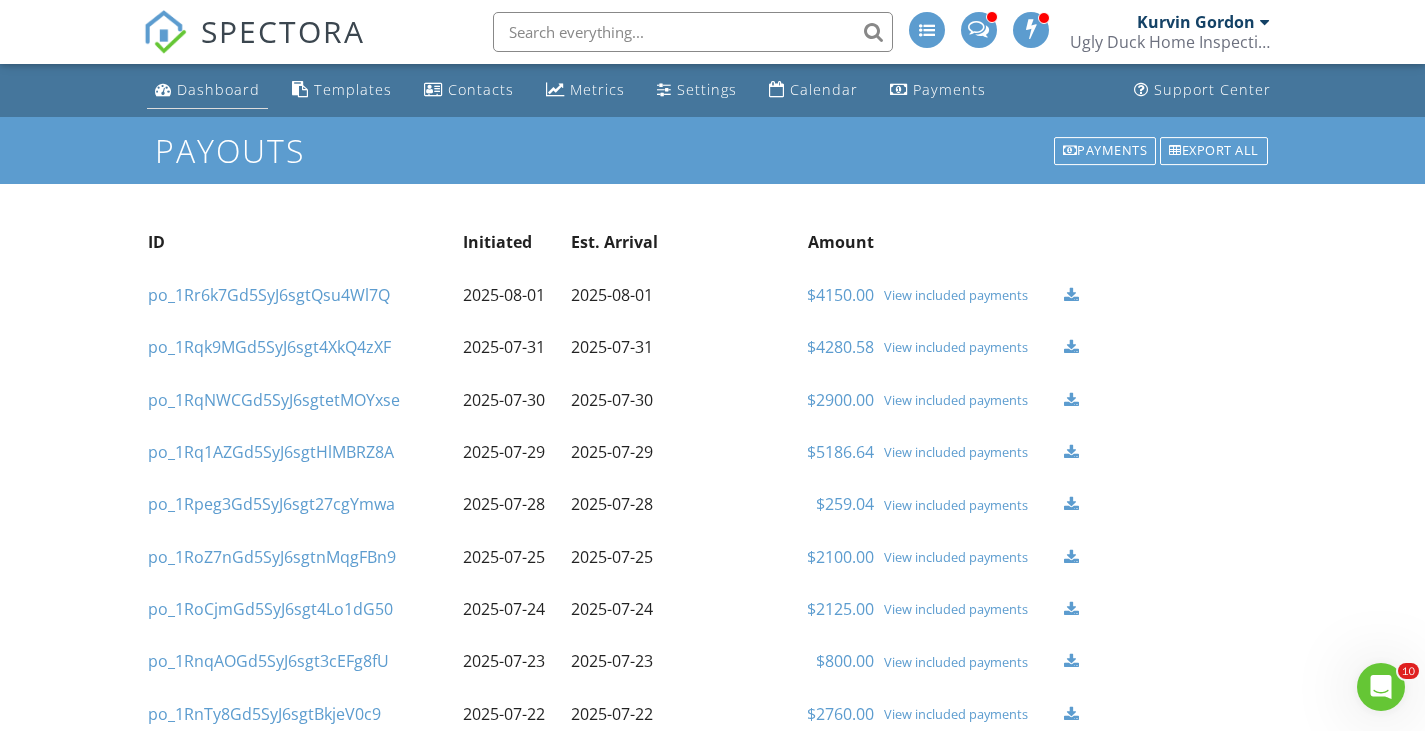 click on "Dashboard" at bounding box center (218, 89) 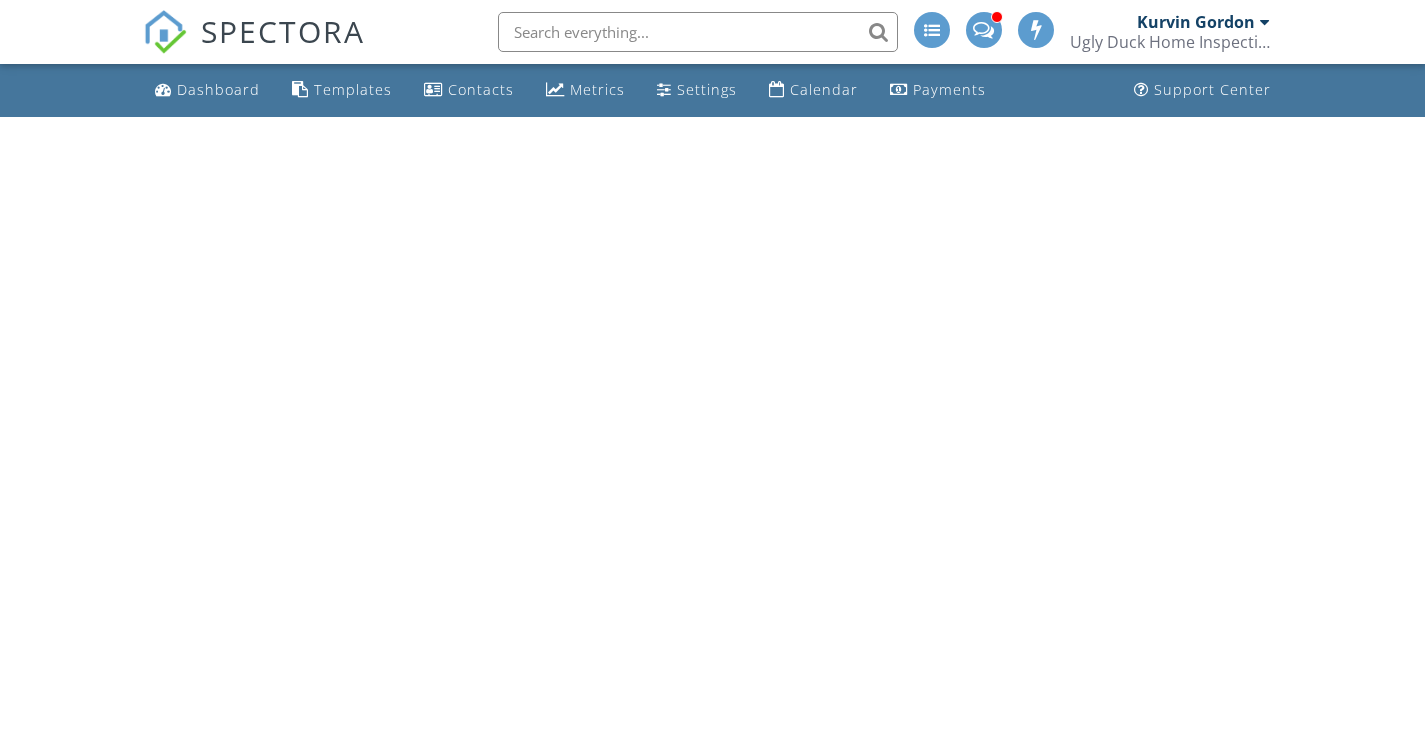 scroll, scrollTop: 0, scrollLeft: 0, axis: both 